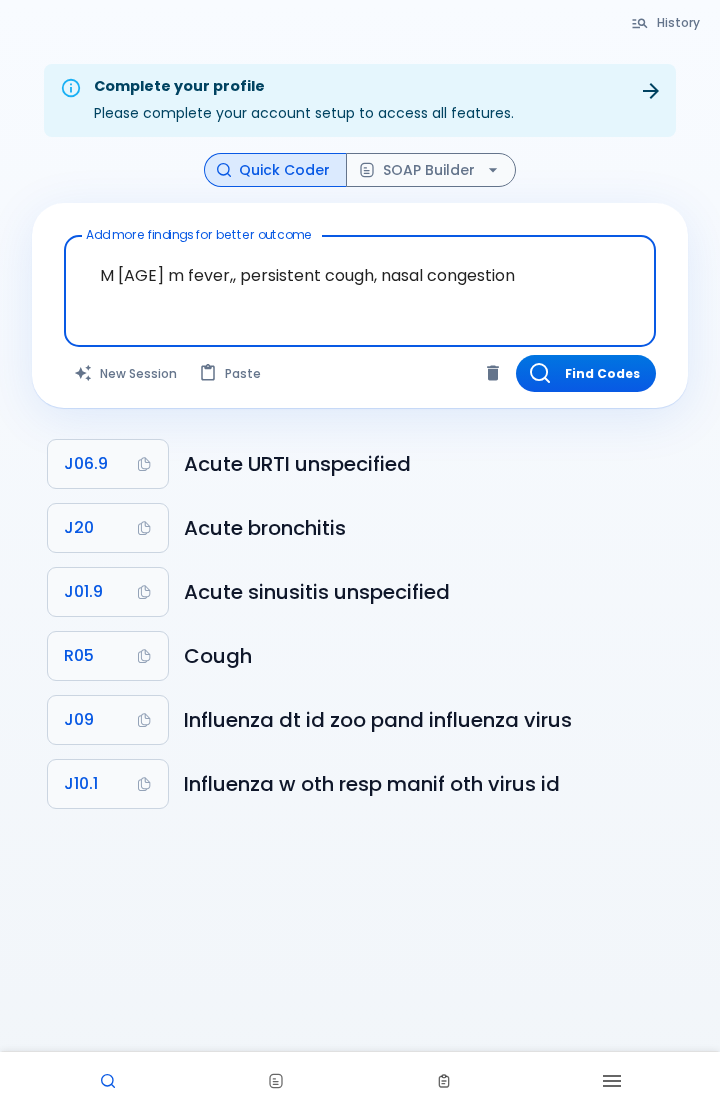 scroll, scrollTop: 0, scrollLeft: 0, axis: both 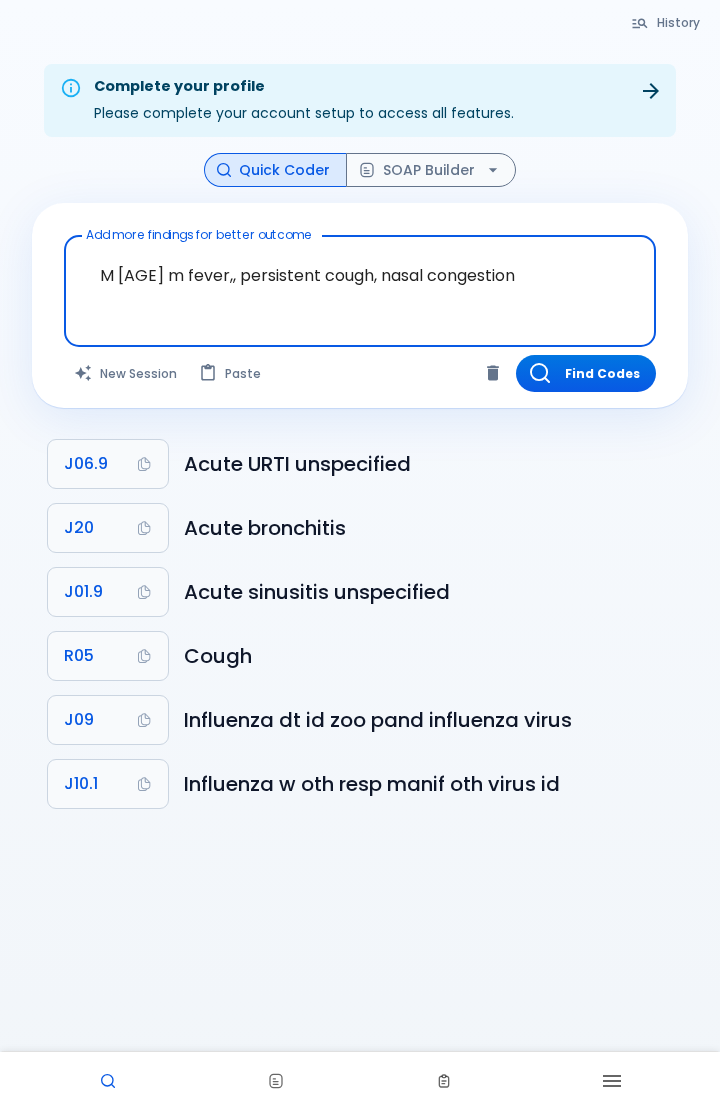 click on "Find Codes" at bounding box center (586, 373) 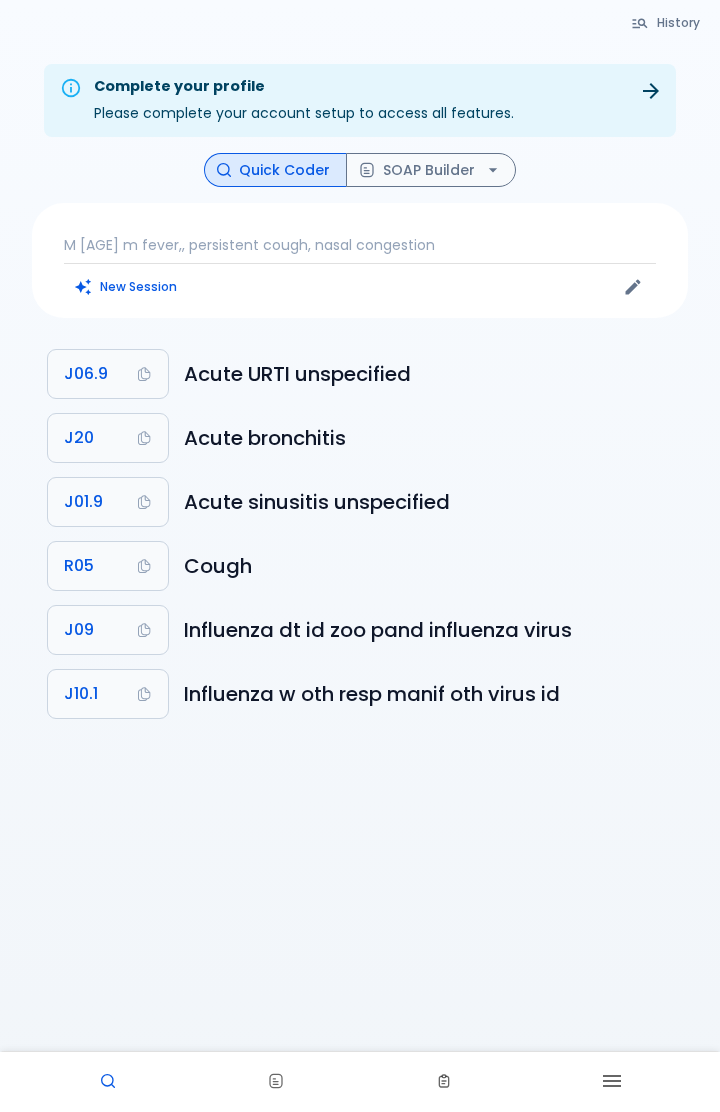 click on "Complete your profile Please complete your account setup to access all features. Go to Settings History Quick Coder SOAP Builder   M 15 m fever,, persistent cough, nasal congestion New Session J06.9 Acute URTI unspecified J20 Acute bronchitis J01.9 Acute sinusitis unspecified R05 Cough J09 Influenza dt id zoo pand influenza virus J10.1 Influenza w oth resp manif oth virus id" at bounding box center [360, 600] 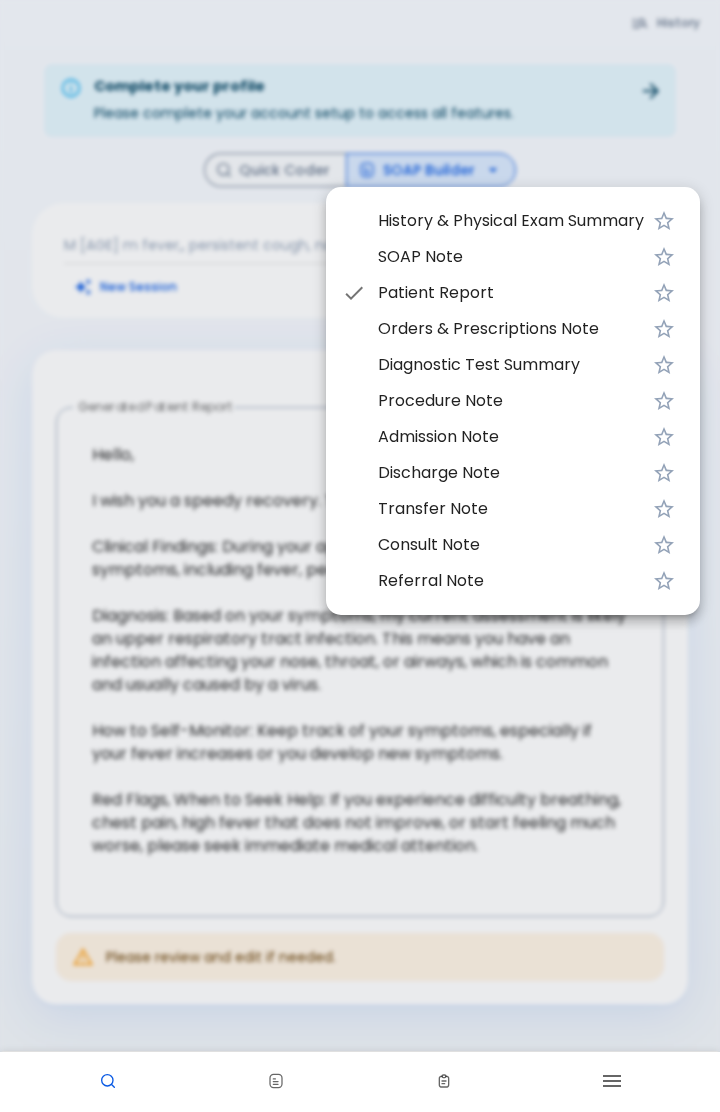click at bounding box center (360, 556) 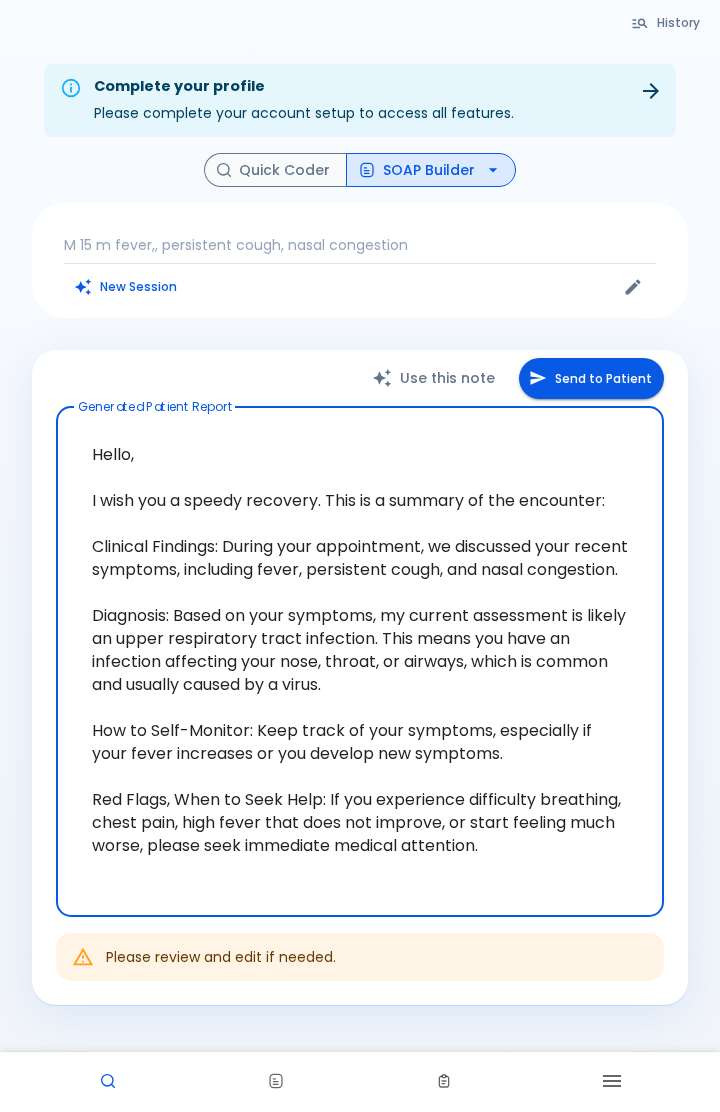 scroll, scrollTop: 88, scrollLeft: 0, axis: vertical 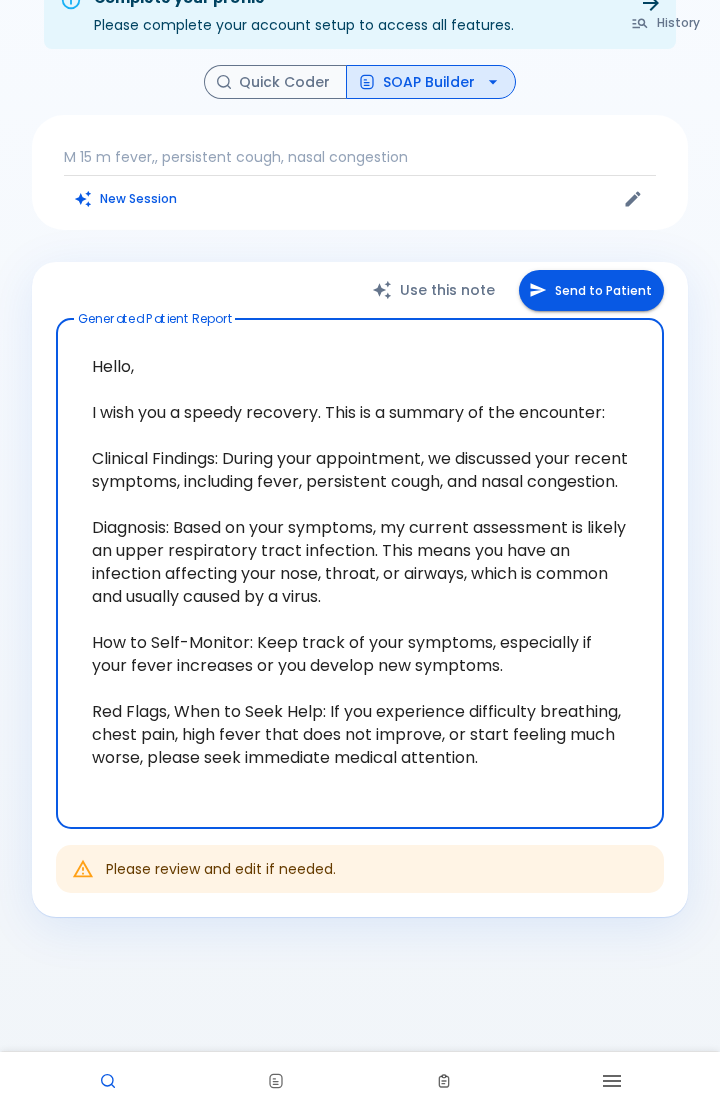 click on "SOAP Builder" at bounding box center (431, 82) 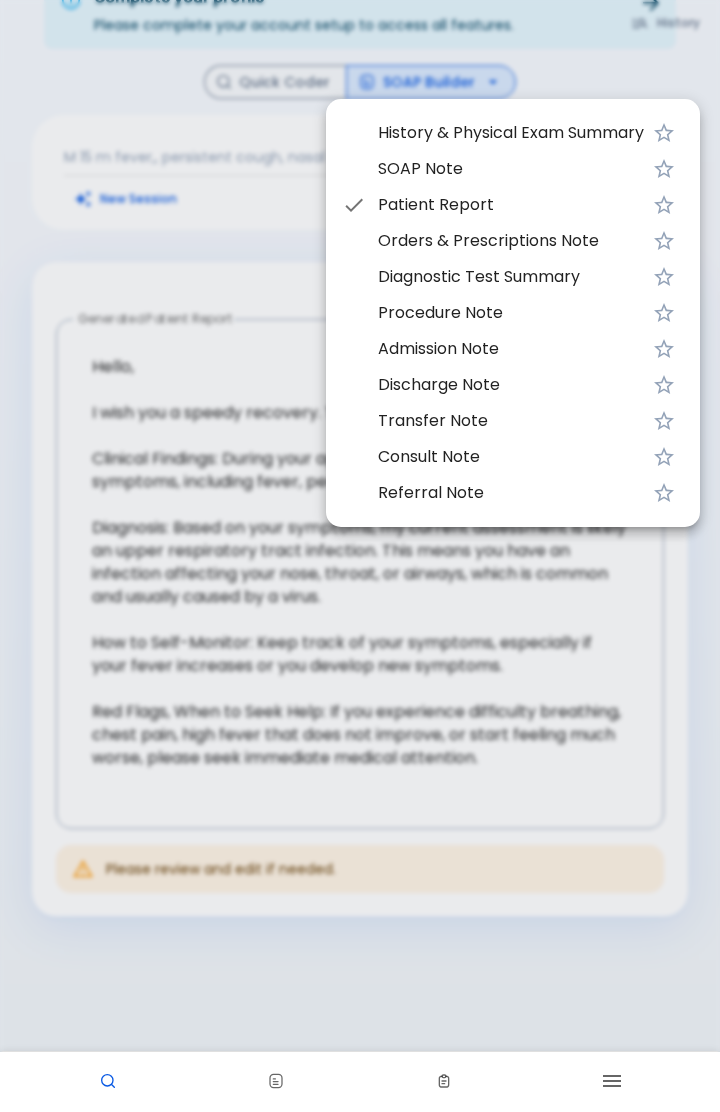 click on "SOAP Note" at bounding box center [511, 169] 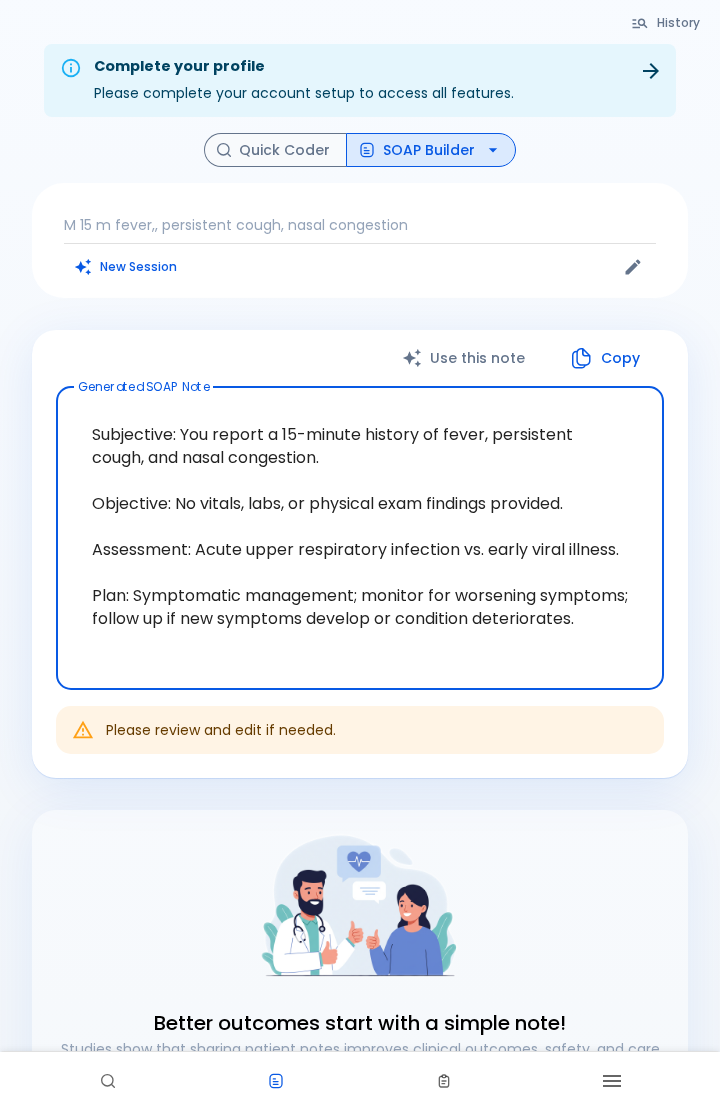 scroll, scrollTop: 0, scrollLeft: 0, axis: both 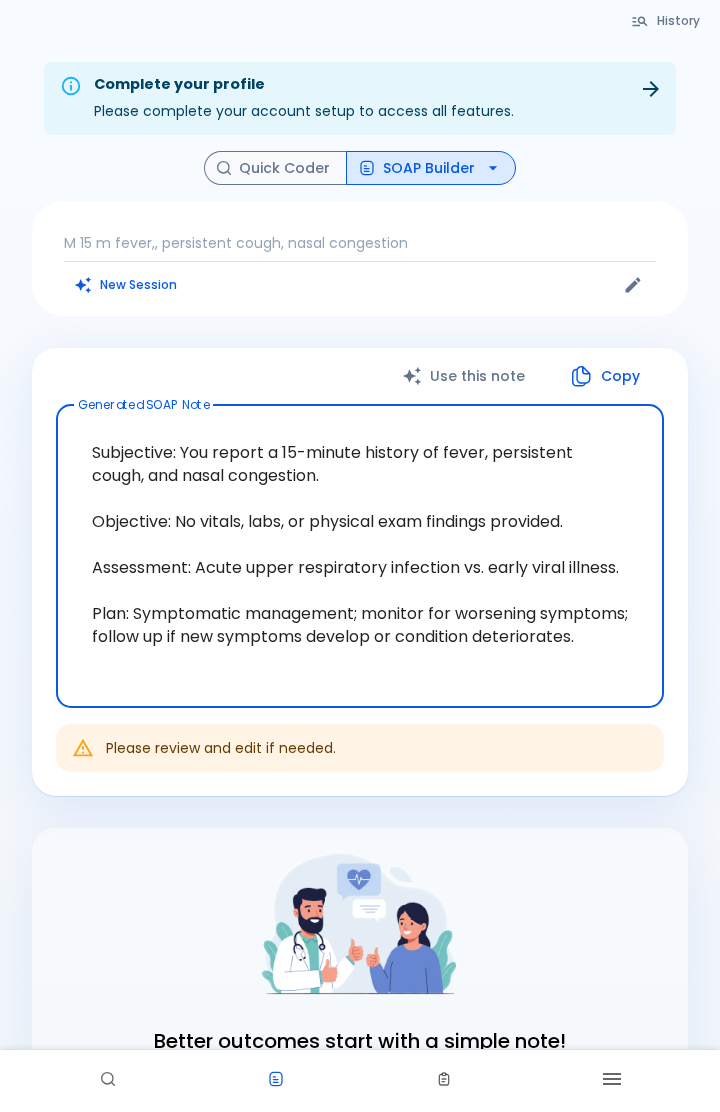 click 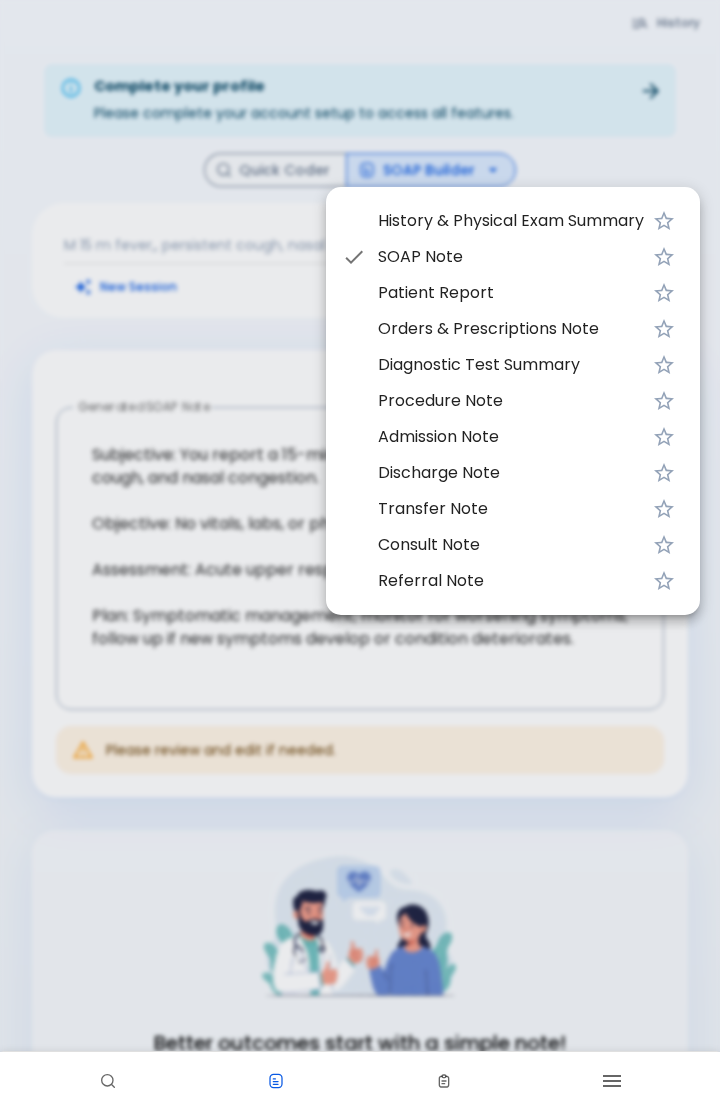 click on "Patient Report" at bounding box center (511, 293) 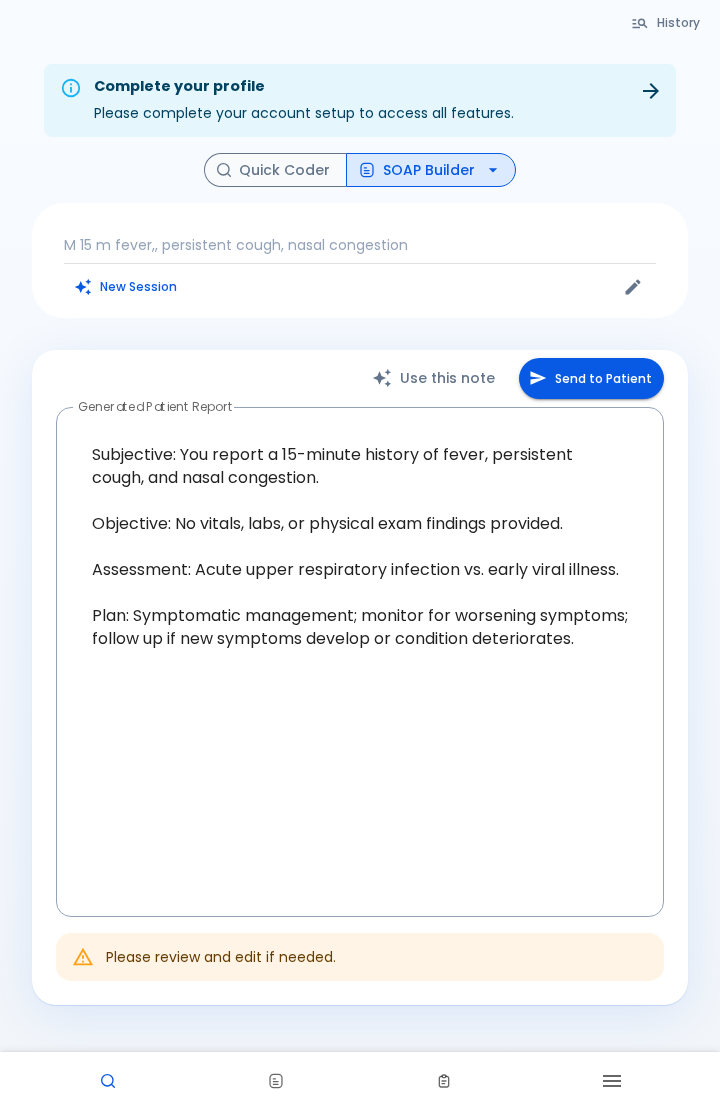 type on "Hello,
I wish you a speedy recovery. This is a summary of the encounter:
Clinical Findings: During your appointment, we discussed your recent symptoms, including fever, persistent cough, and nasal congestion.
Diagnosis: Based on your symptoms, my current assessment is likely an upper respiratory tract infection. This means you have an infection affecting your nose, throat, or airways, which is common and usually caused by a virus.
How to Self-Monitor: Keep track of your symptoms, especially if your fever increases or you develop new symptoms.
Red Flags, When to Seek Help: If you experience difficulty breathing, chest pain, high fever that does not improve, or start feeling much worse, please seek immediate medical attention." 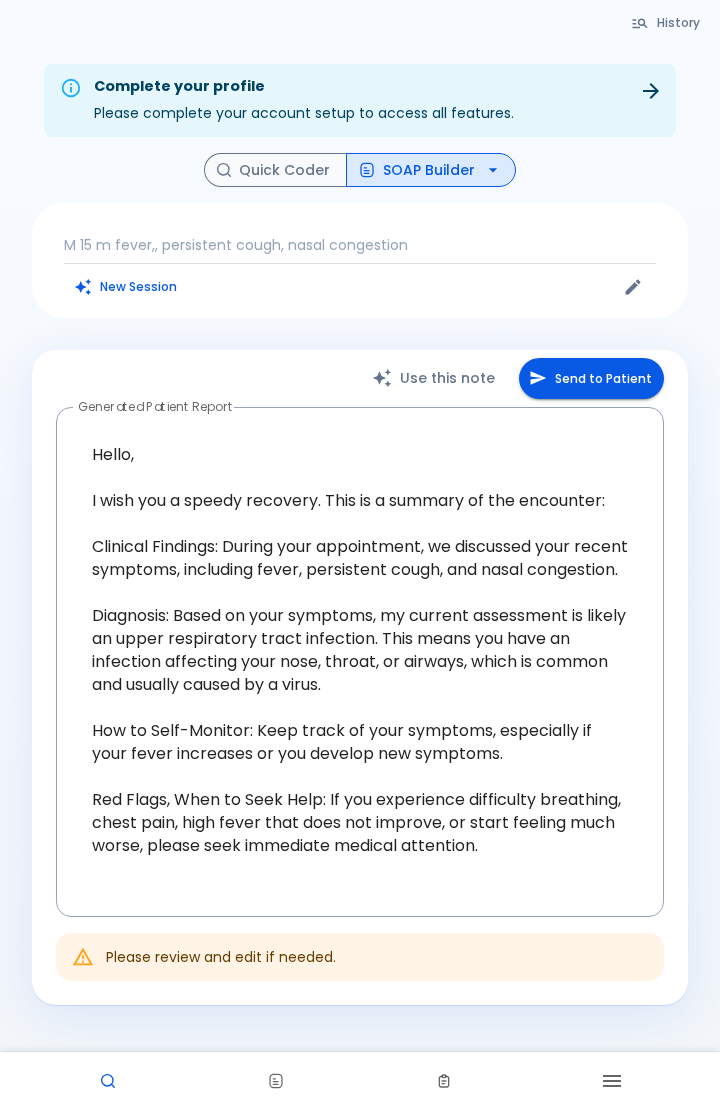 click on "Send to Patient" at bounding box center (591, 378) 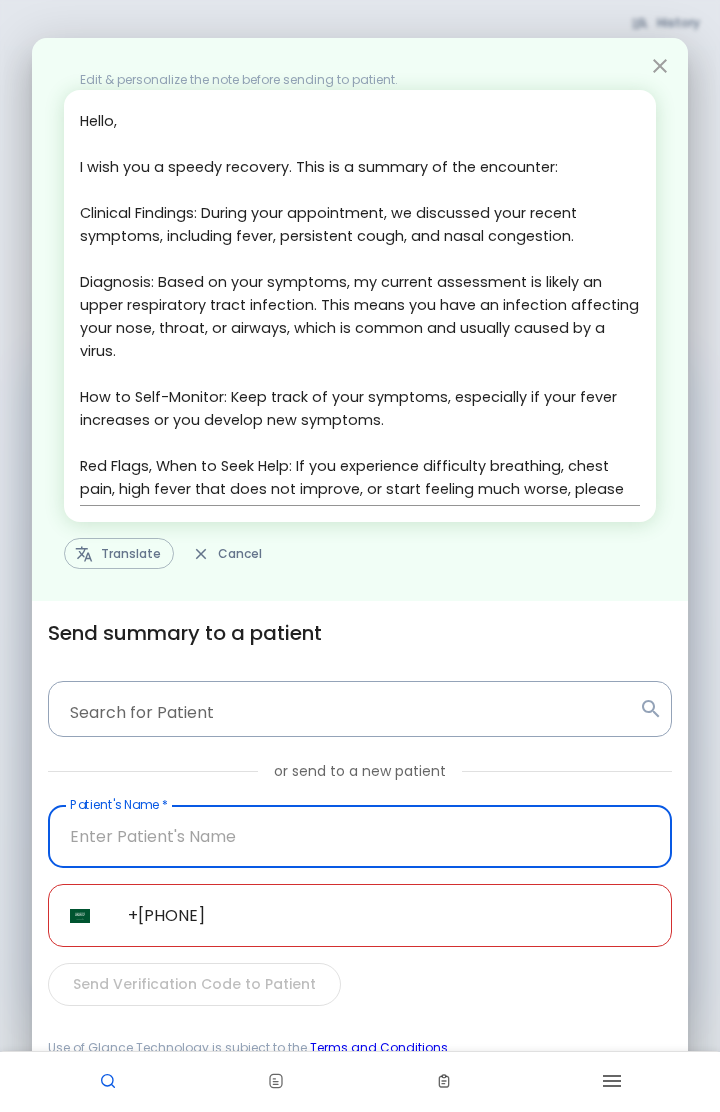 click on "Translate" at bounding box center [119, 553] 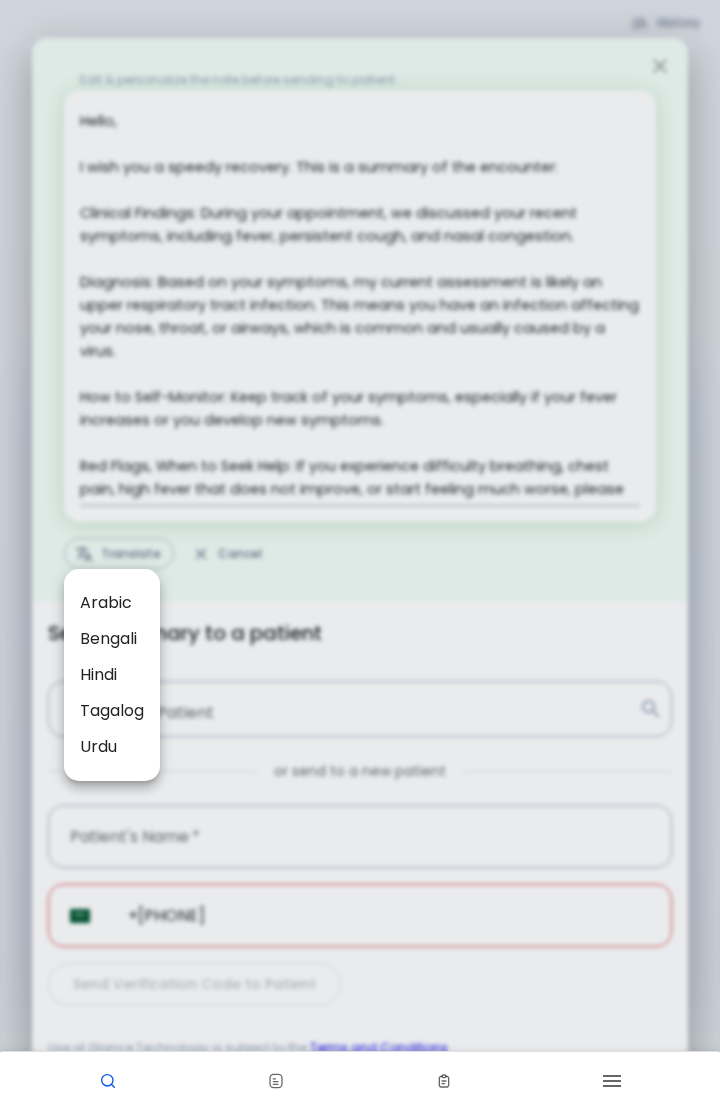 click at bounding box center (360, 556) 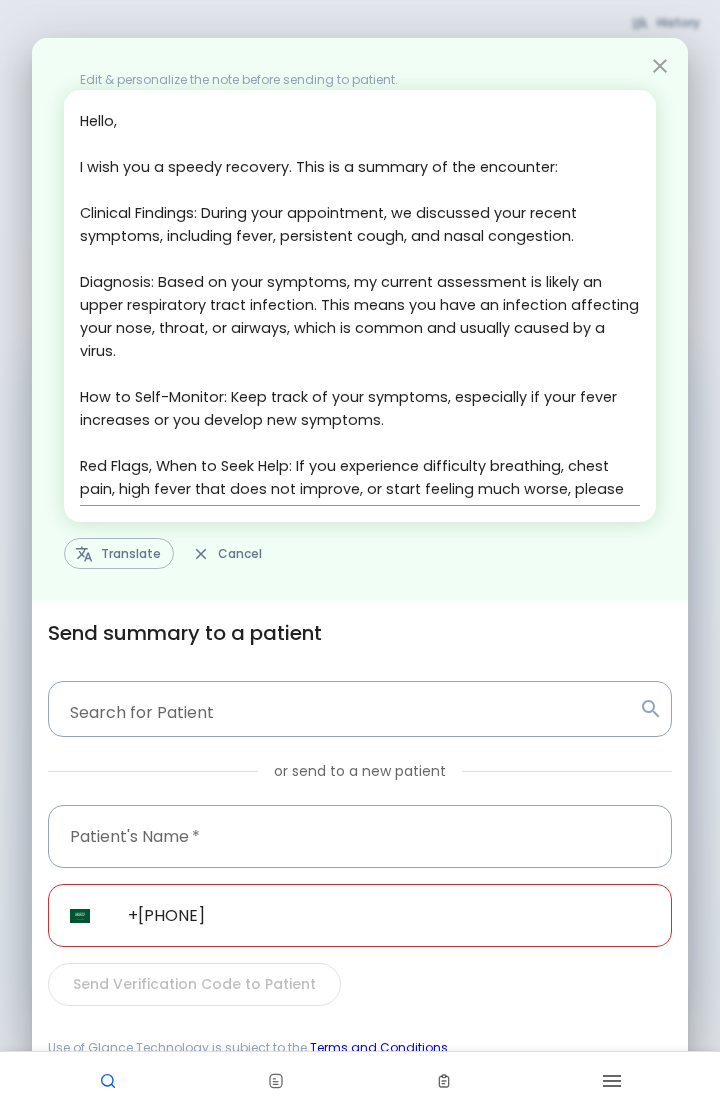 click on "Edit & personalize the note before sending to patient. Hello,
I wish you a speedy recovery. This is a summary of the encounter:
Clinical Findings: During your appointment, we discussed your recent symptoms, including fever, persistent cough, and nasal congestion.
Diagnosis: Based on your symptoms, my current assessment is likely an upper respiratory tract infection. This means you have an infection affecting your nose, throat, or airways, which is common and usually caused by a virus.
How to Self-Monitor: Keep track of your symptoms, especially if your fever increases or you develop new symptoms.
Red Flags, When to Seek Help: If you experience difficulty breathing, chest pain, high fever that does not improve, or start feeling much worse, please seek immediate medical attention. x Translate   Cancel" at bounding box center (360, 319) 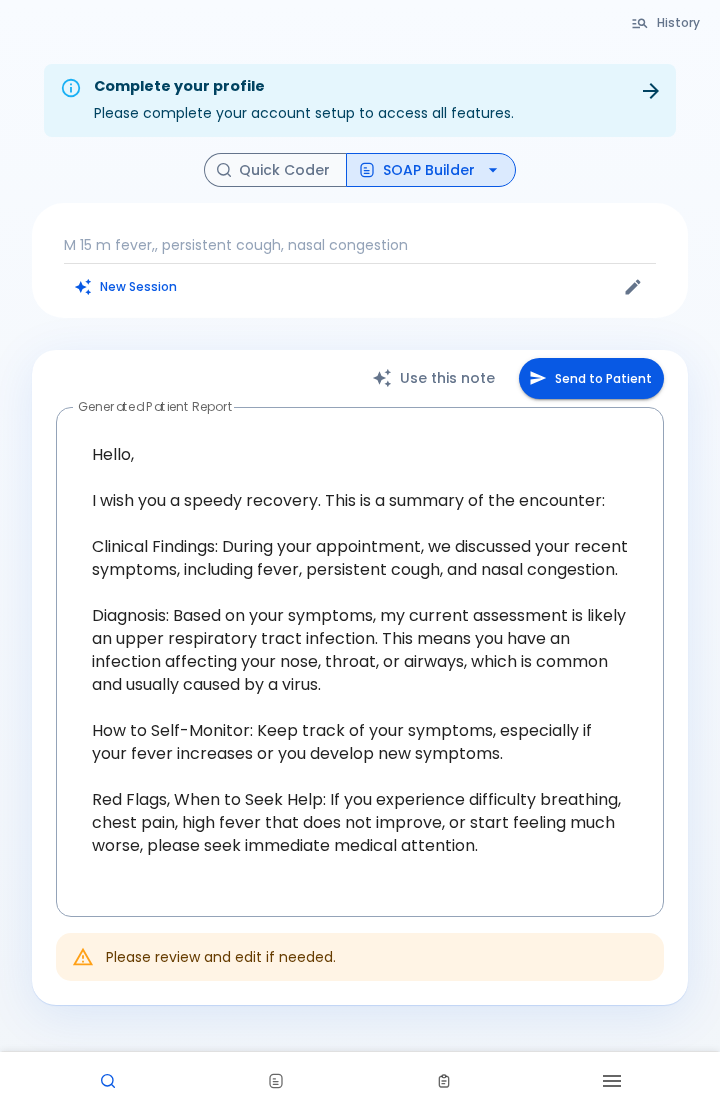click 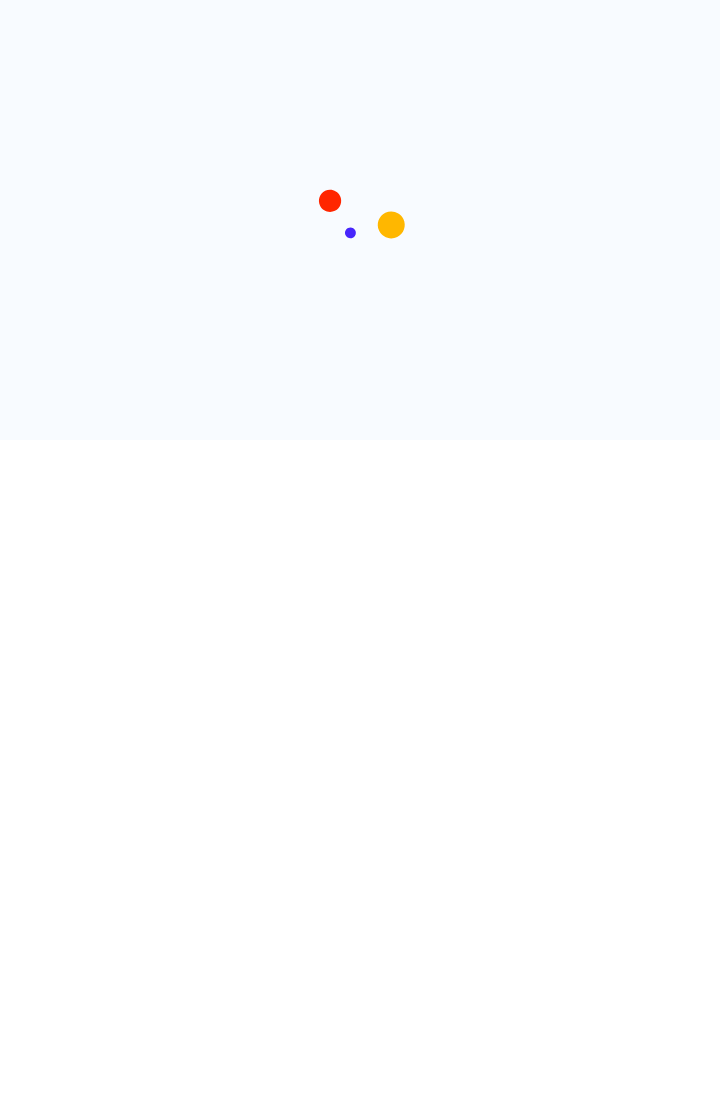 scroll, scrollTop: 0, scrollLeft: 0, axis: both 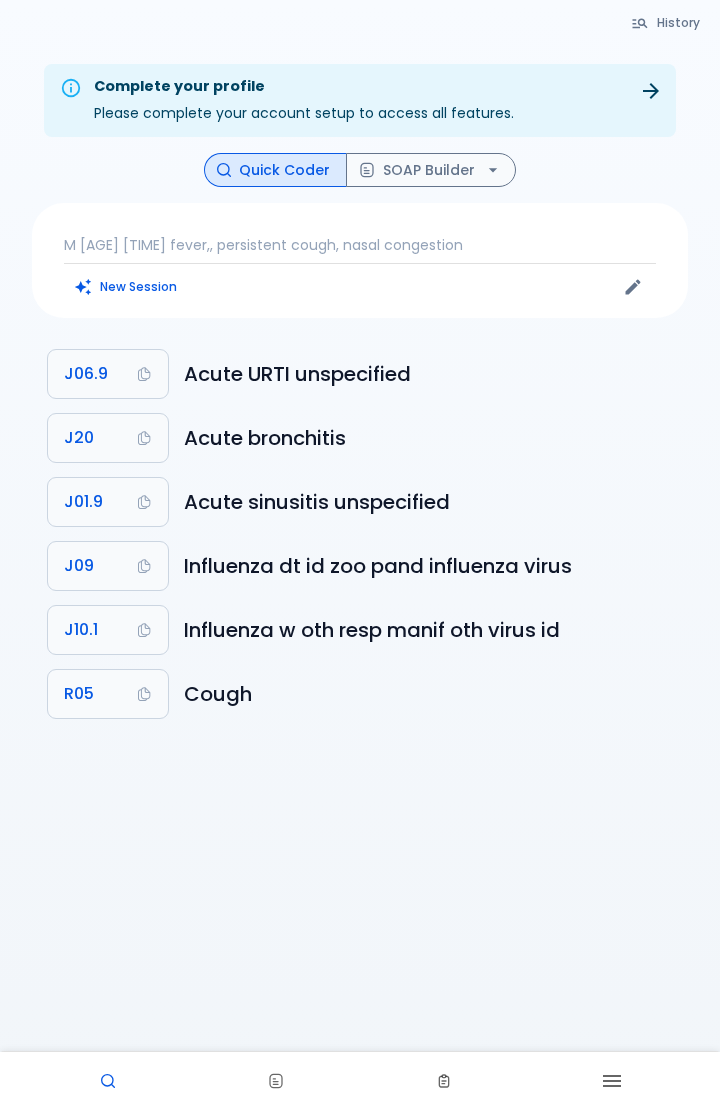 click 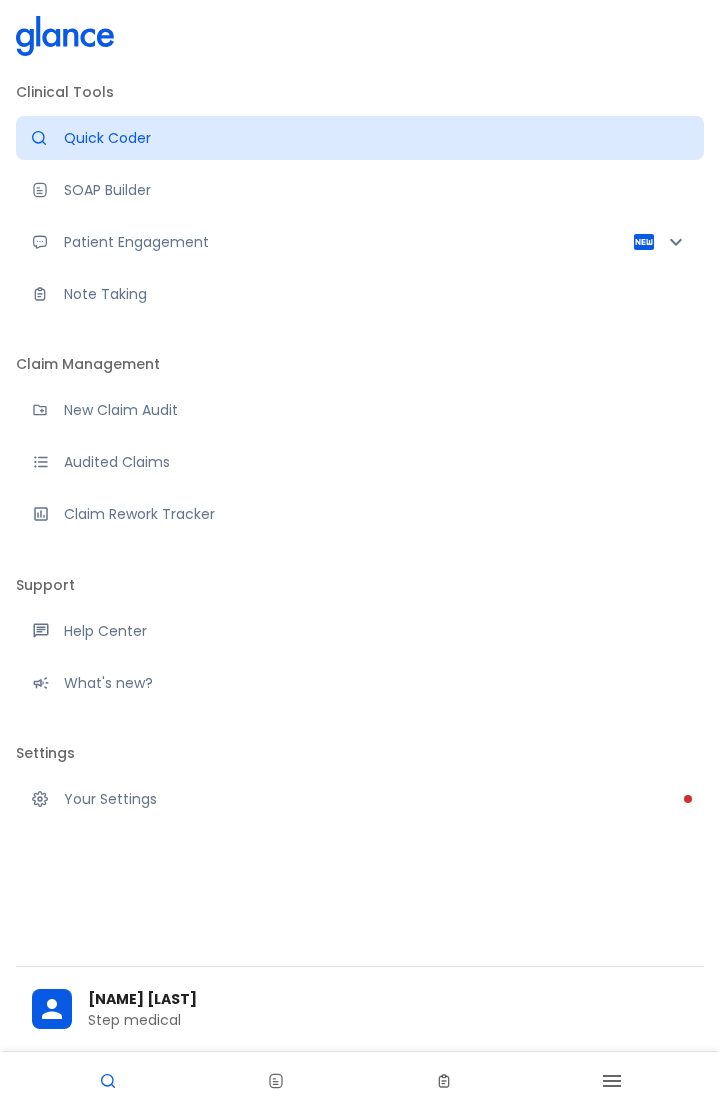 click on "Settings" at bounding box center [360, 753] 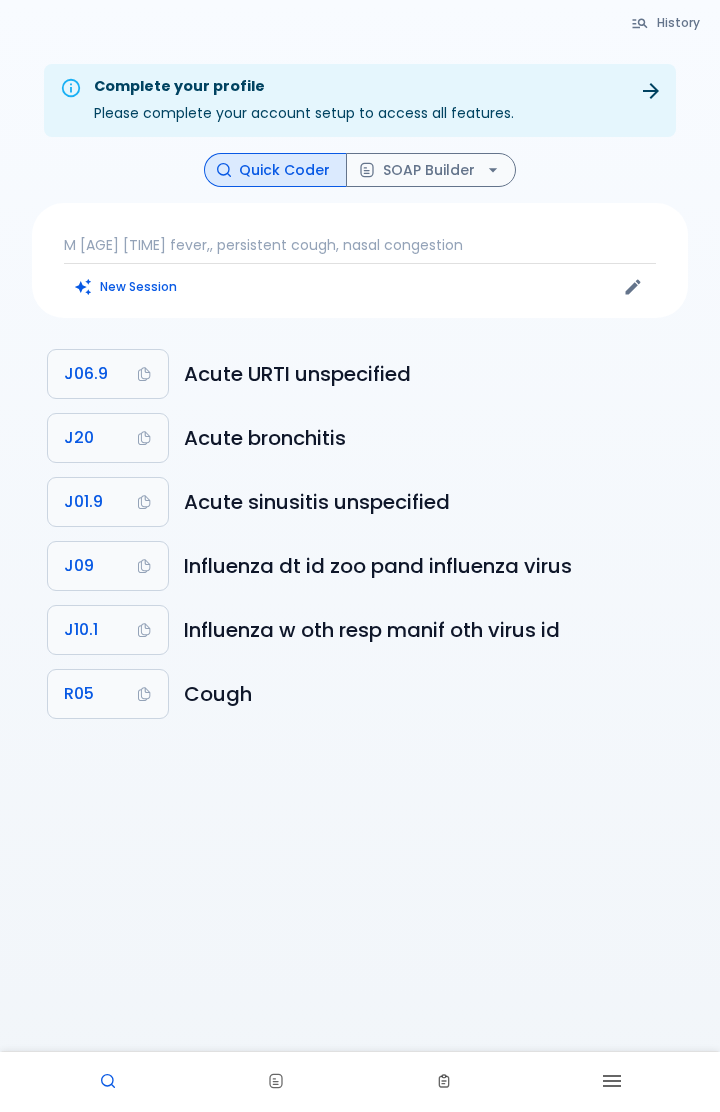 click on "SOAP Builder" at bounding box center (431, 170) 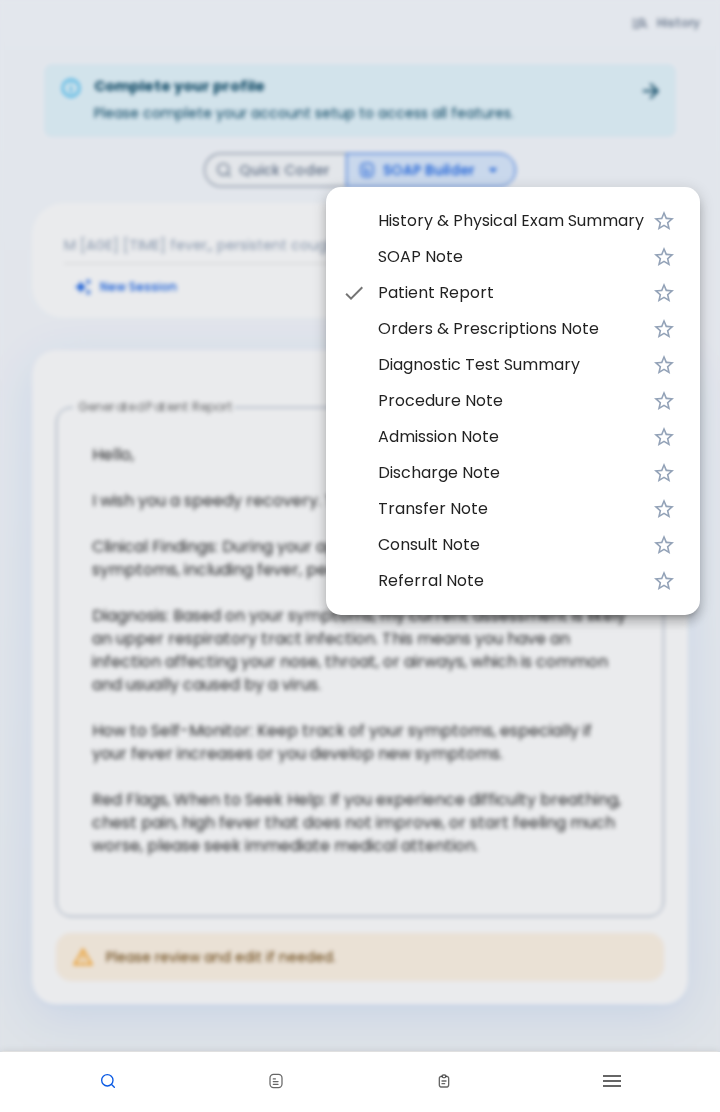 click on "SOAP Note" at bounding box center (511, 257) 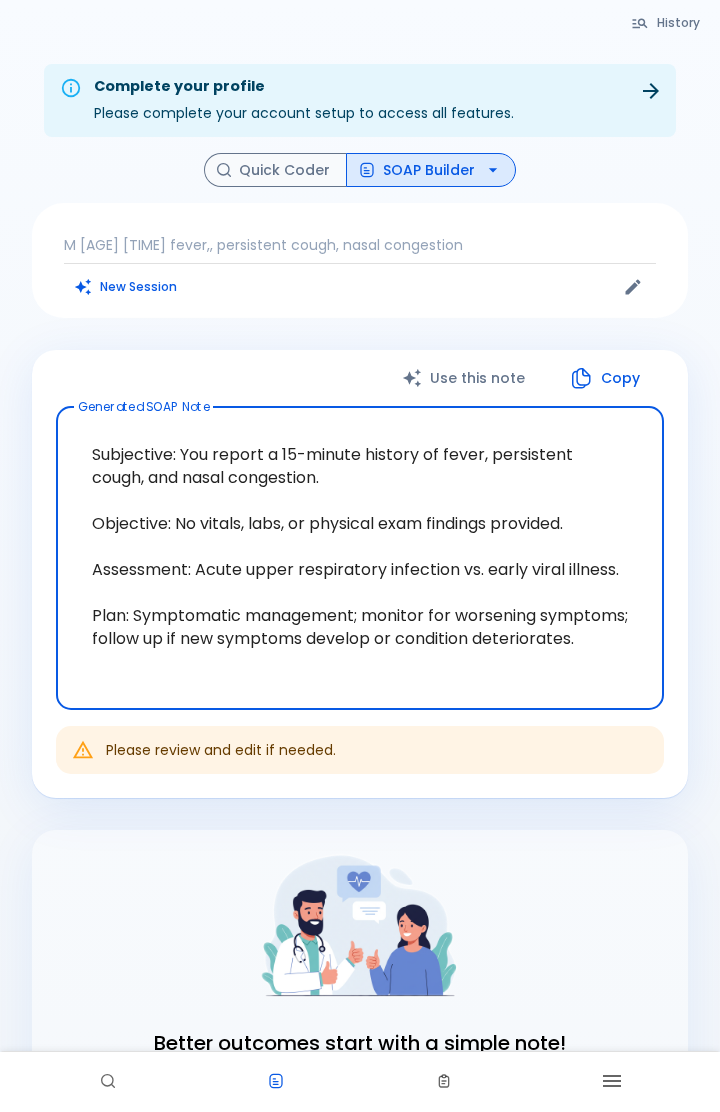 click on "SOAP Builder" at bounding box center [431, 170] 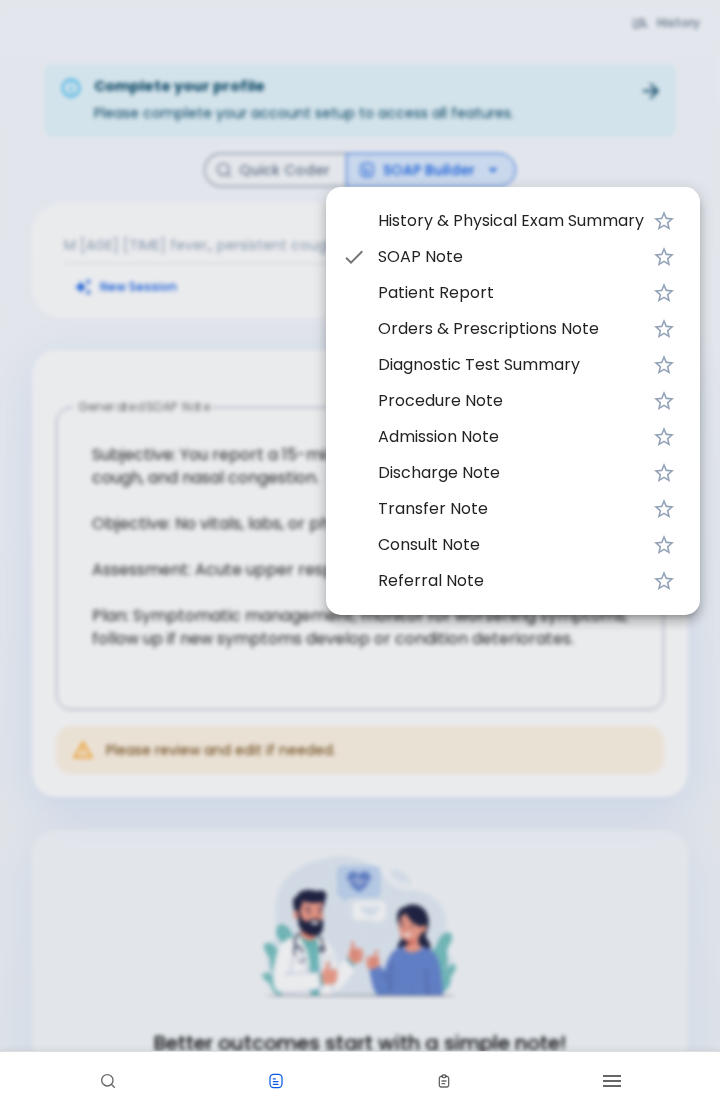 click on "Patient Report" at bounding box center [513, 293] 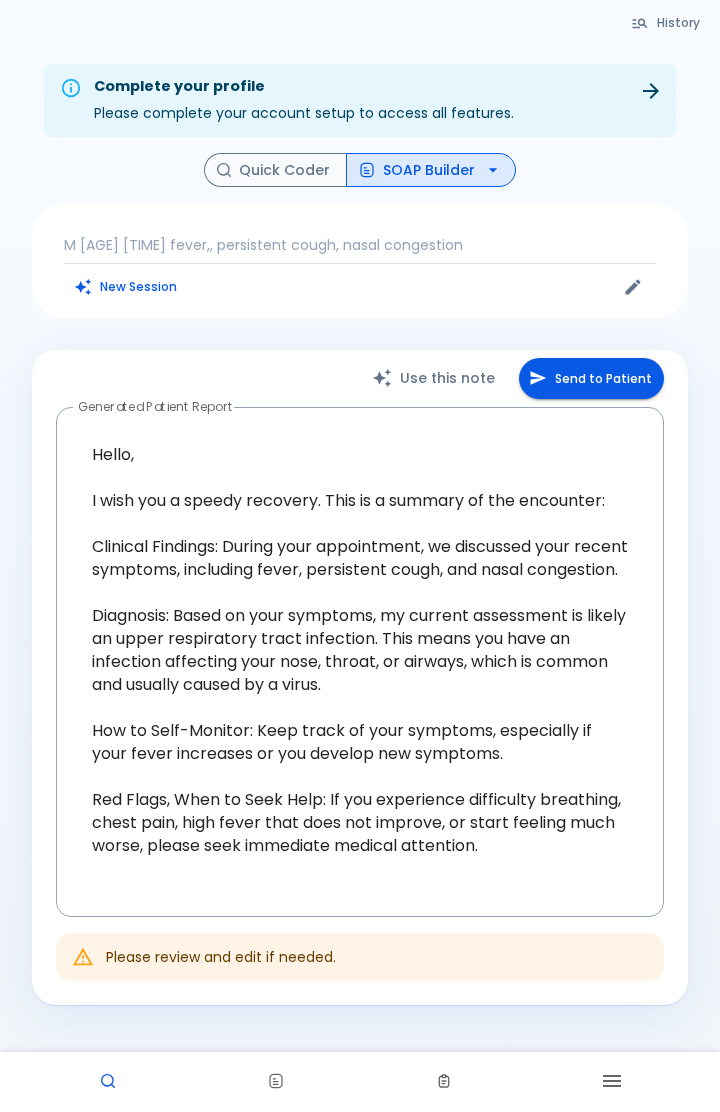 click on "Send to Patient" at bounding box center [591, 378] 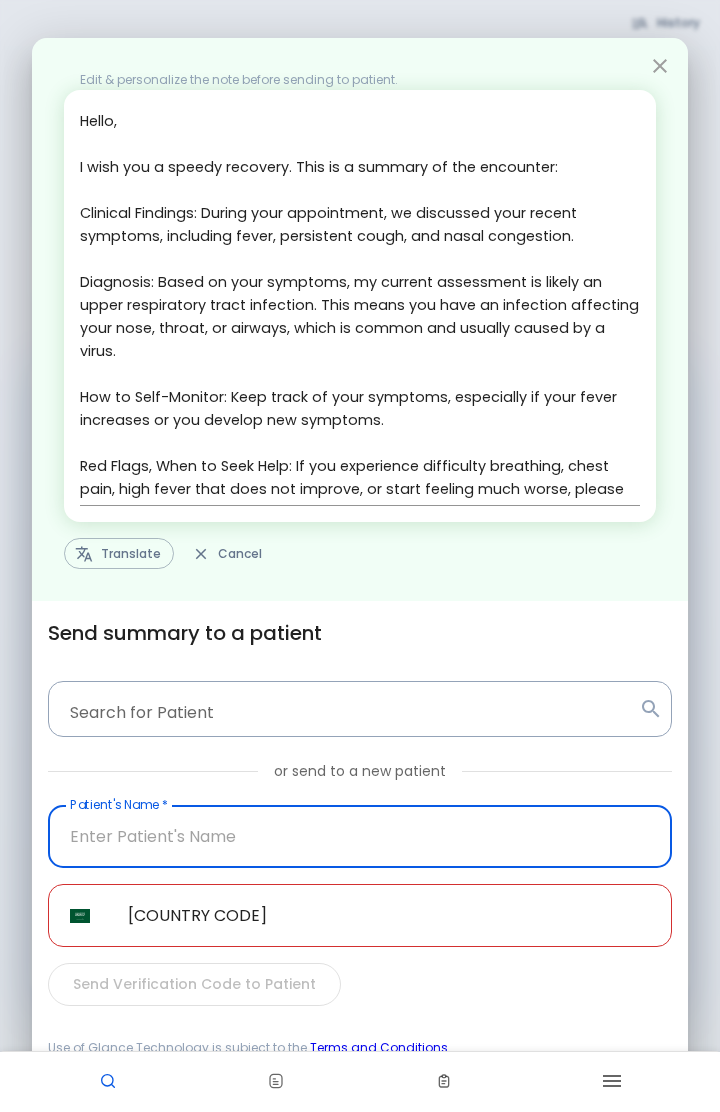 click 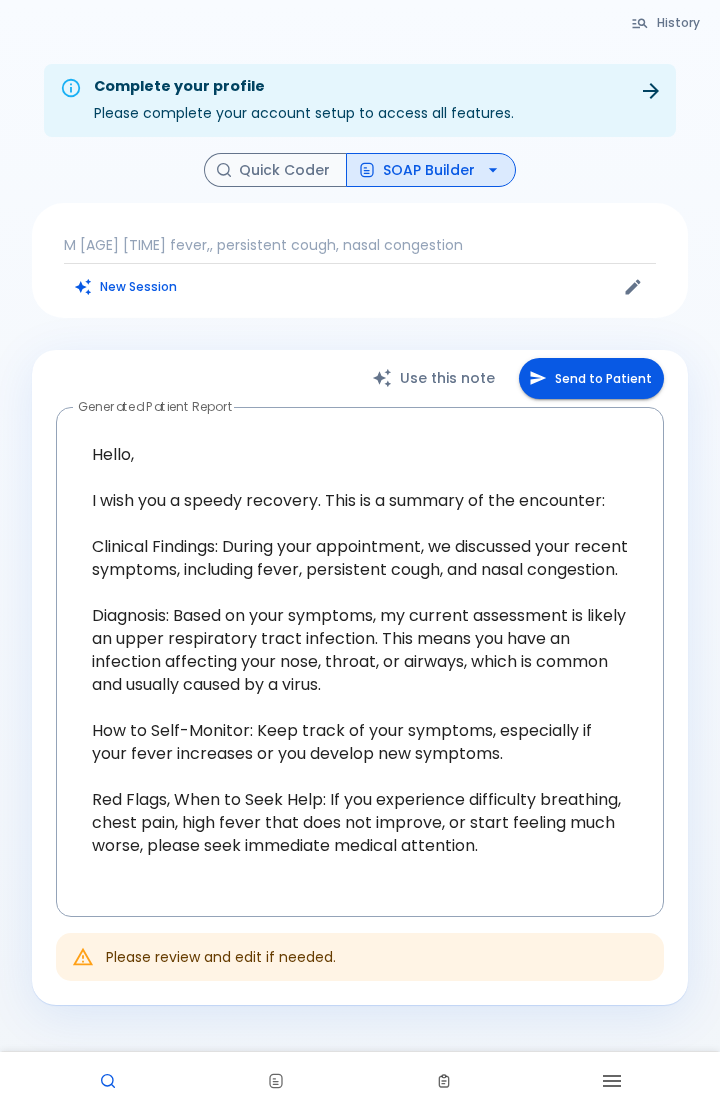 click at bounding box center (108, 1082) 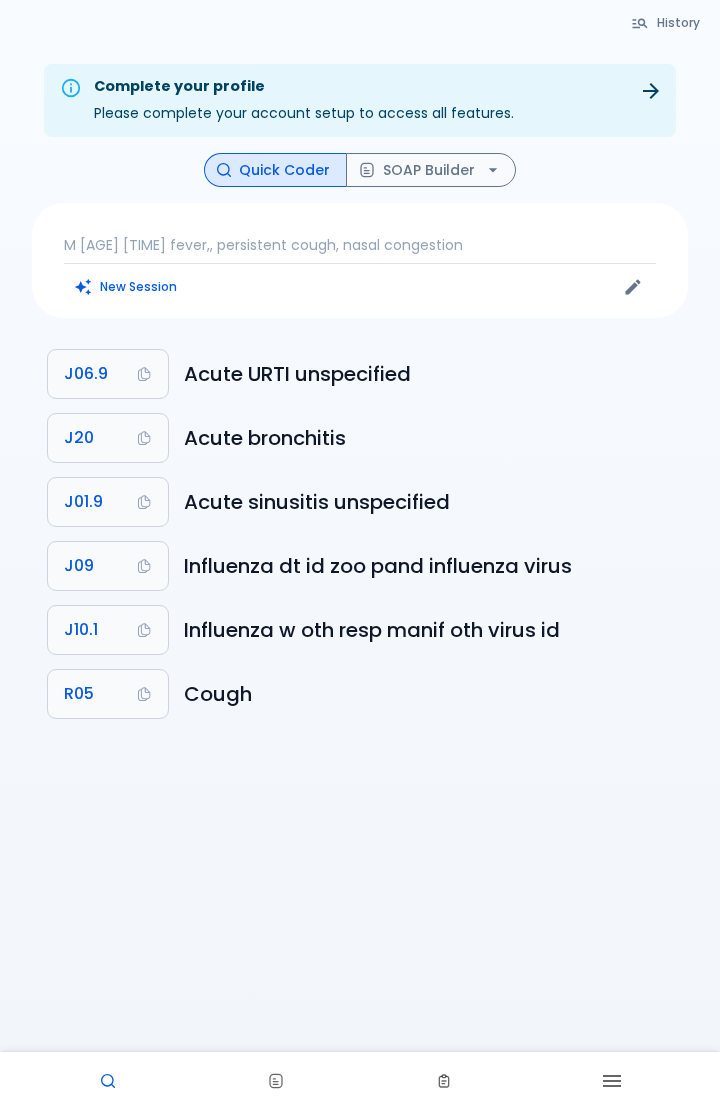 click on "SOAP Builder" at bounding box center (431, 170) 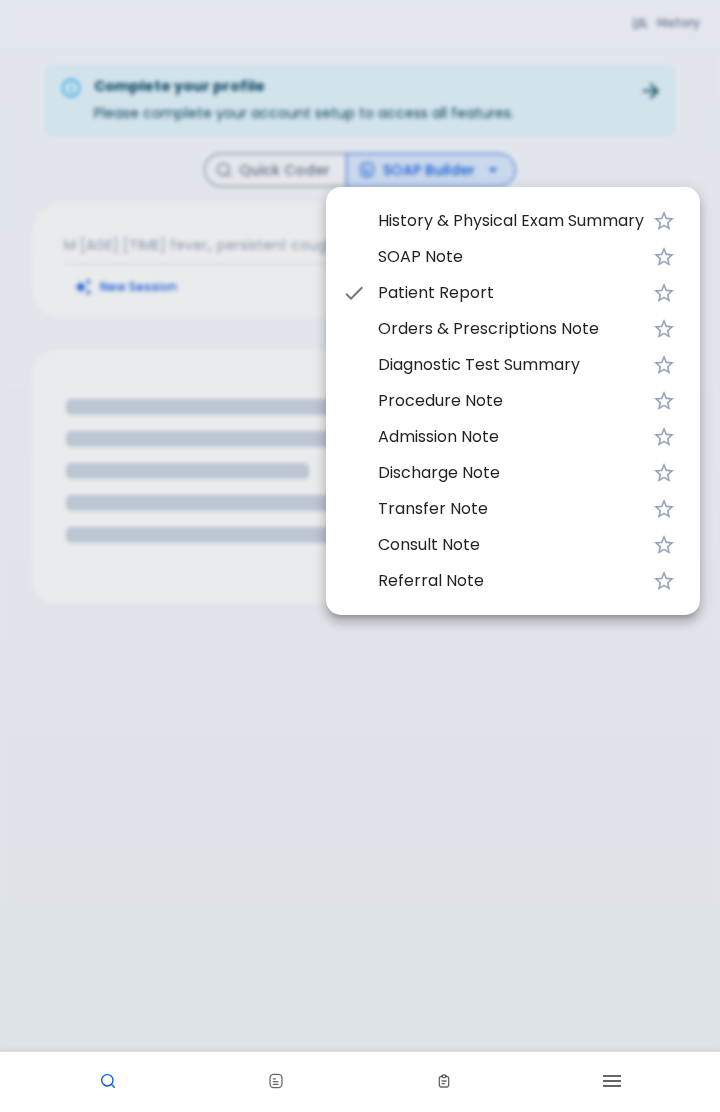 click on "SOAP Note" at bounding box center (511, 257) 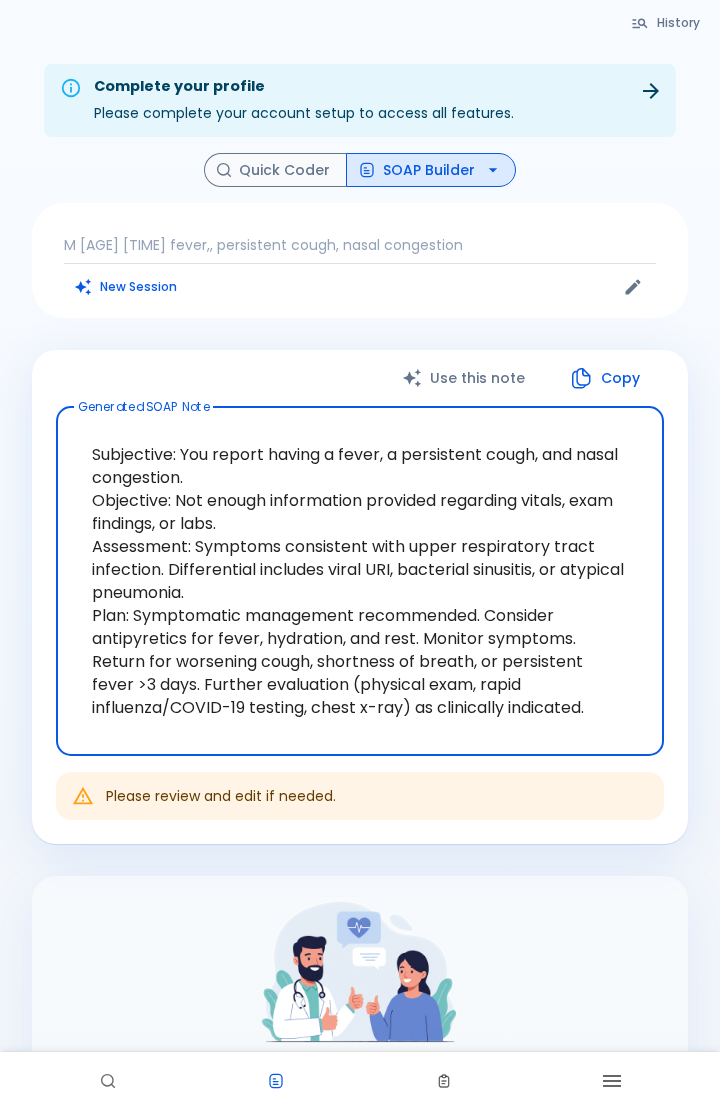 click on "SOAP Builder" at bounding box center [431, 170] 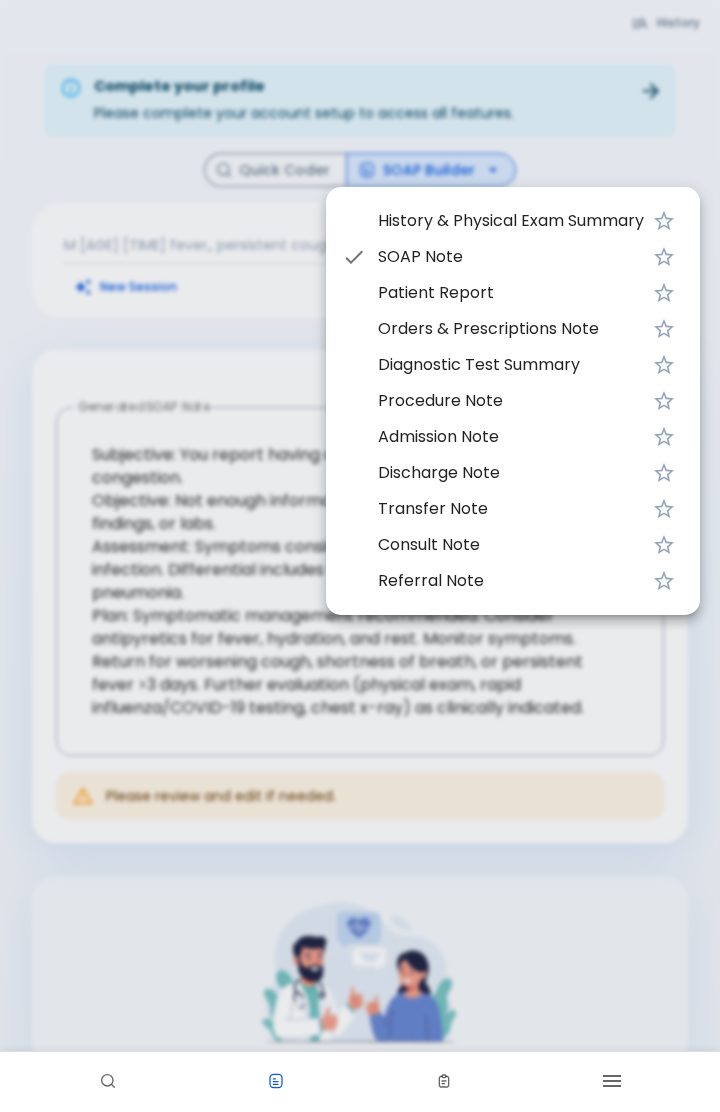 click on "Patient Report" at bounding box center (511, 293) 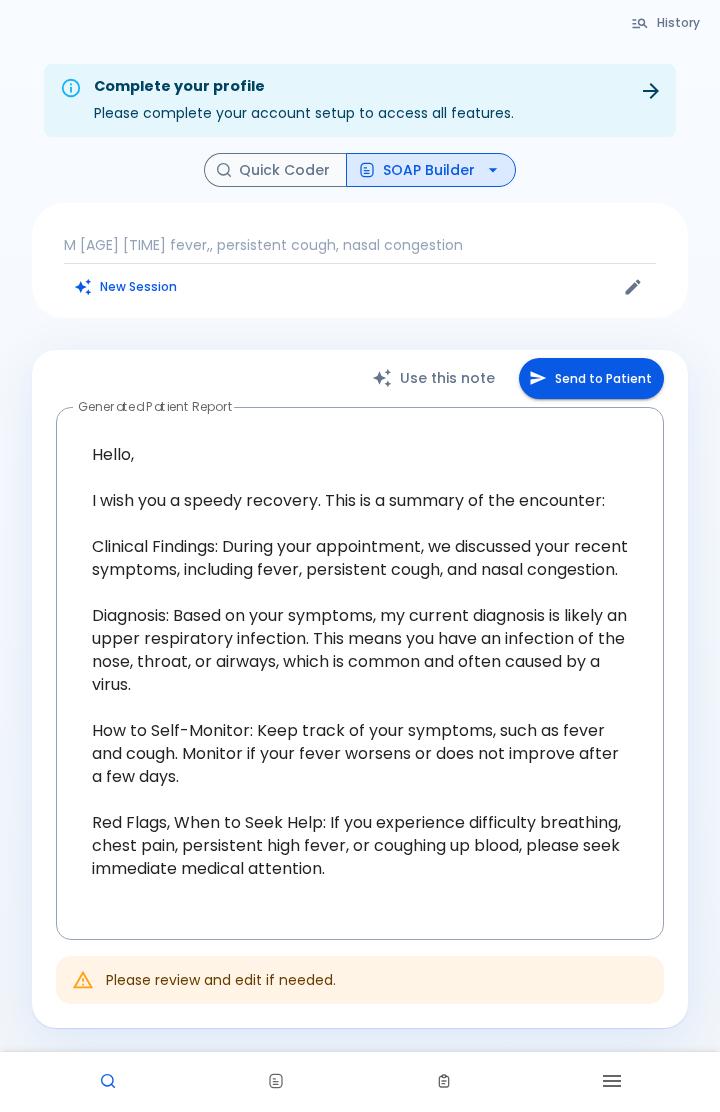 click 